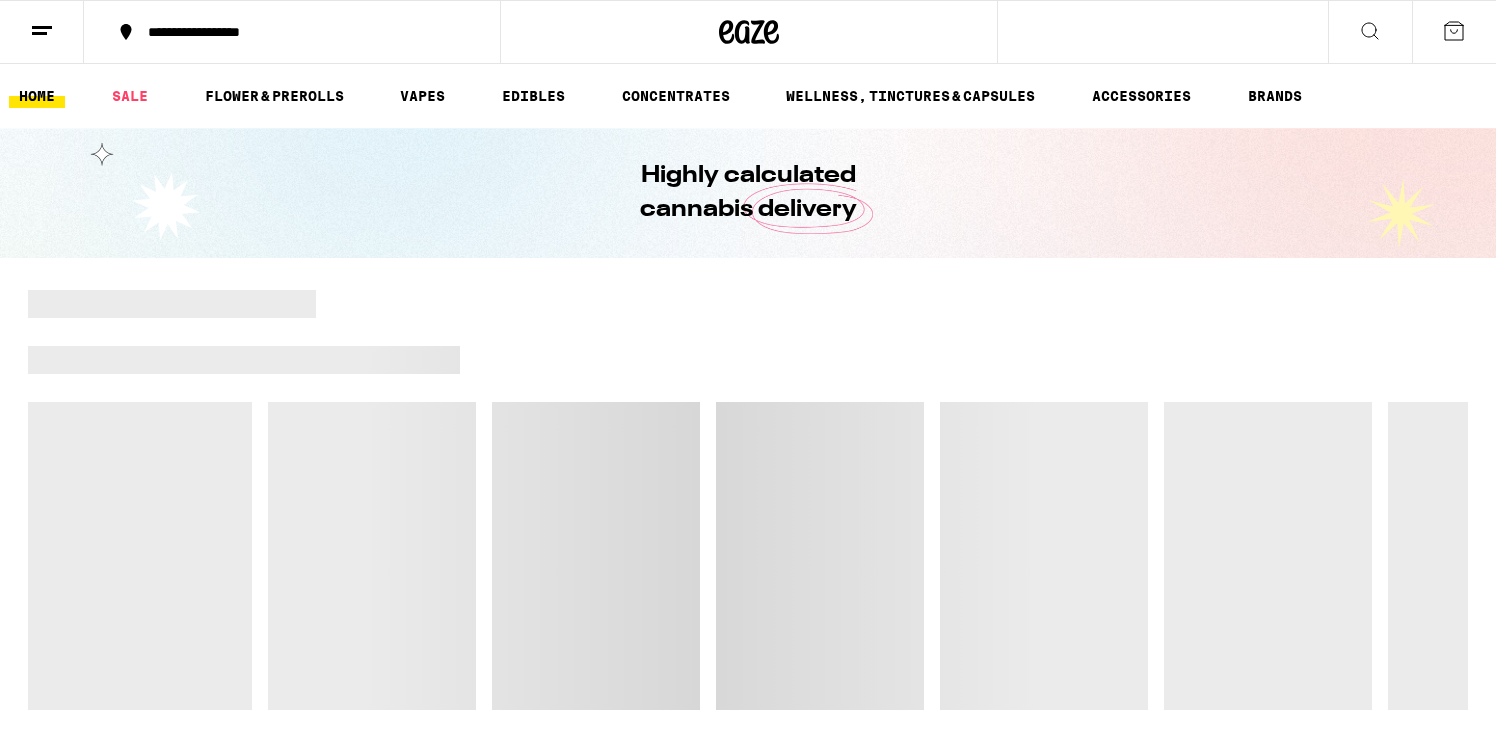scroll, scrollTop: 0, scrollLeft: 0, axis: both 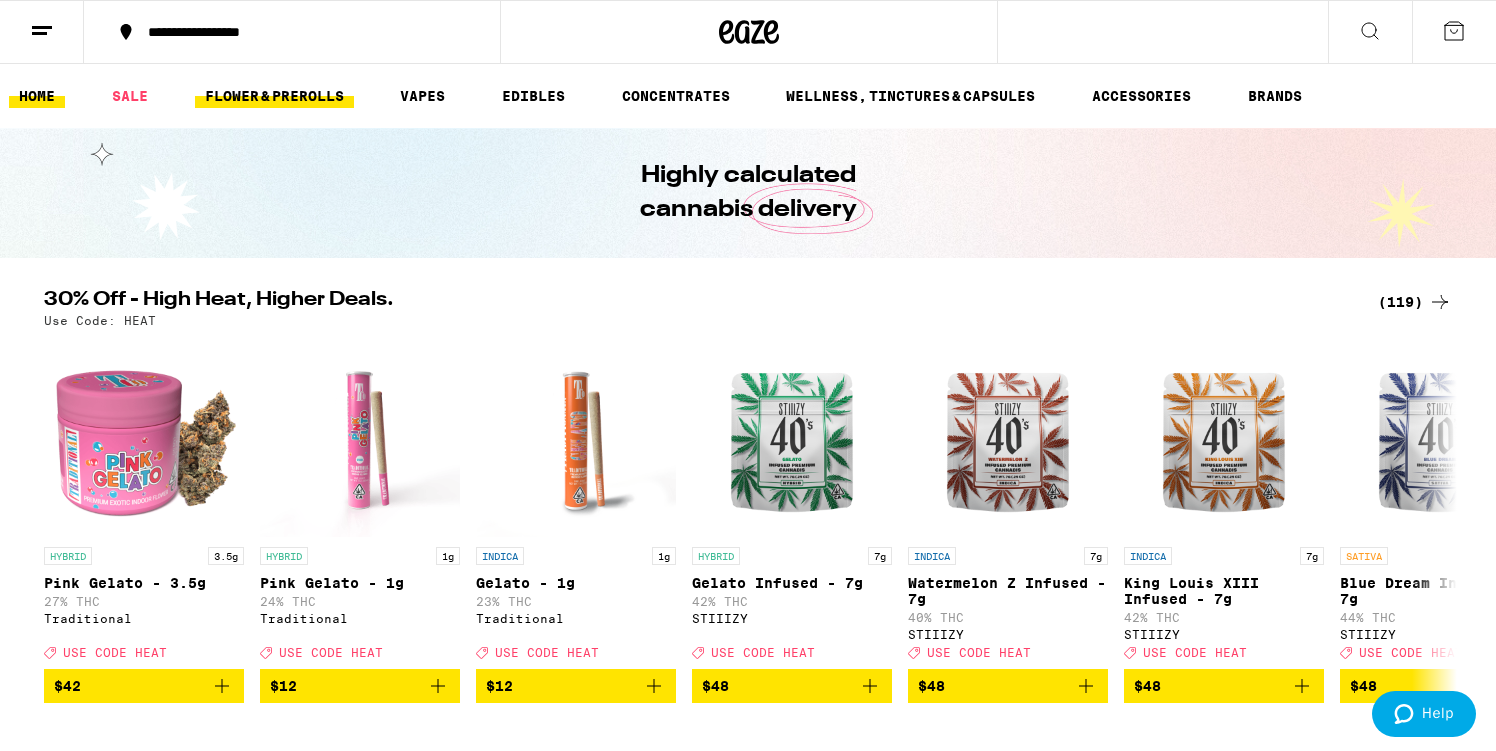 click on "FLOWER & PREROLLS" at bounding box center [274, 96] 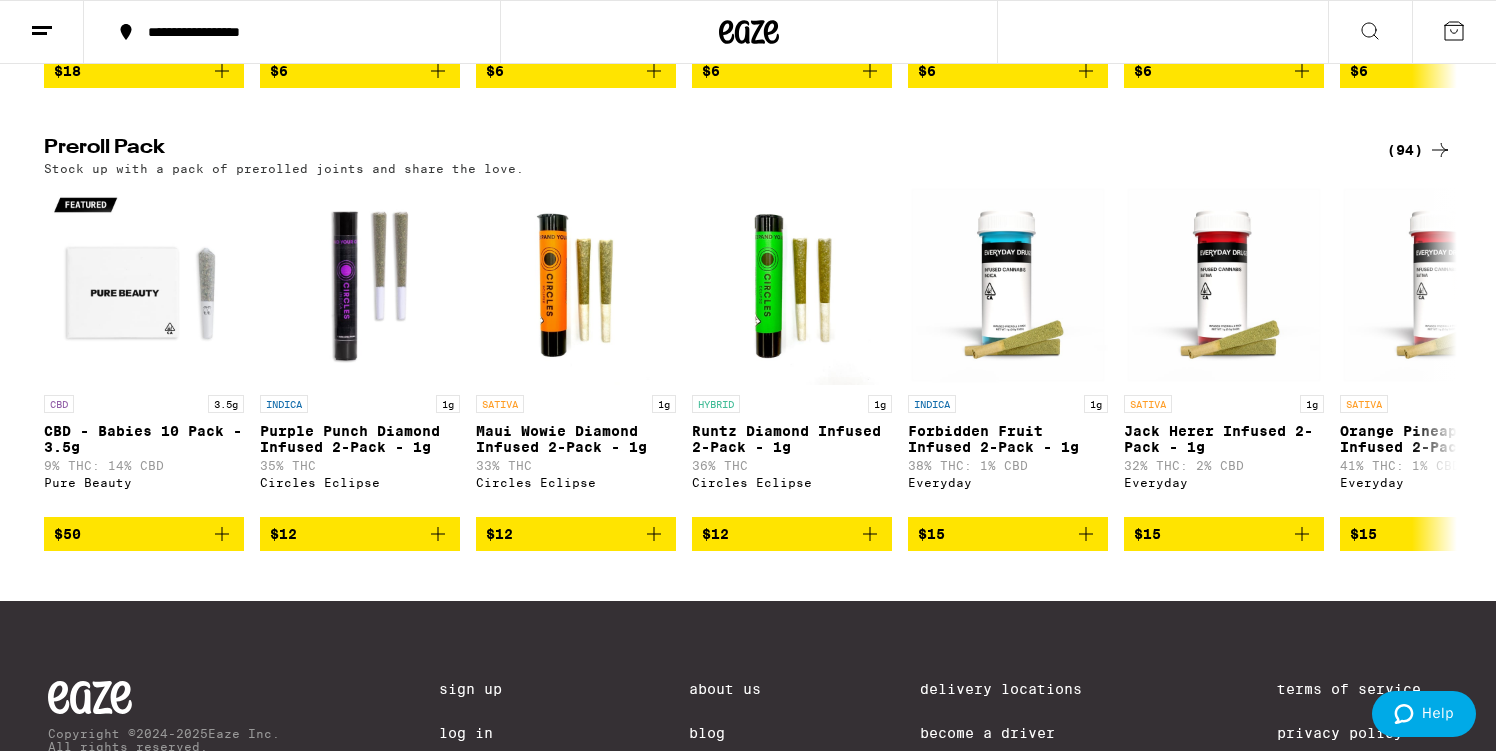 scroll, scrollTop: 1479, scrollLeft: 0, axis: vertical 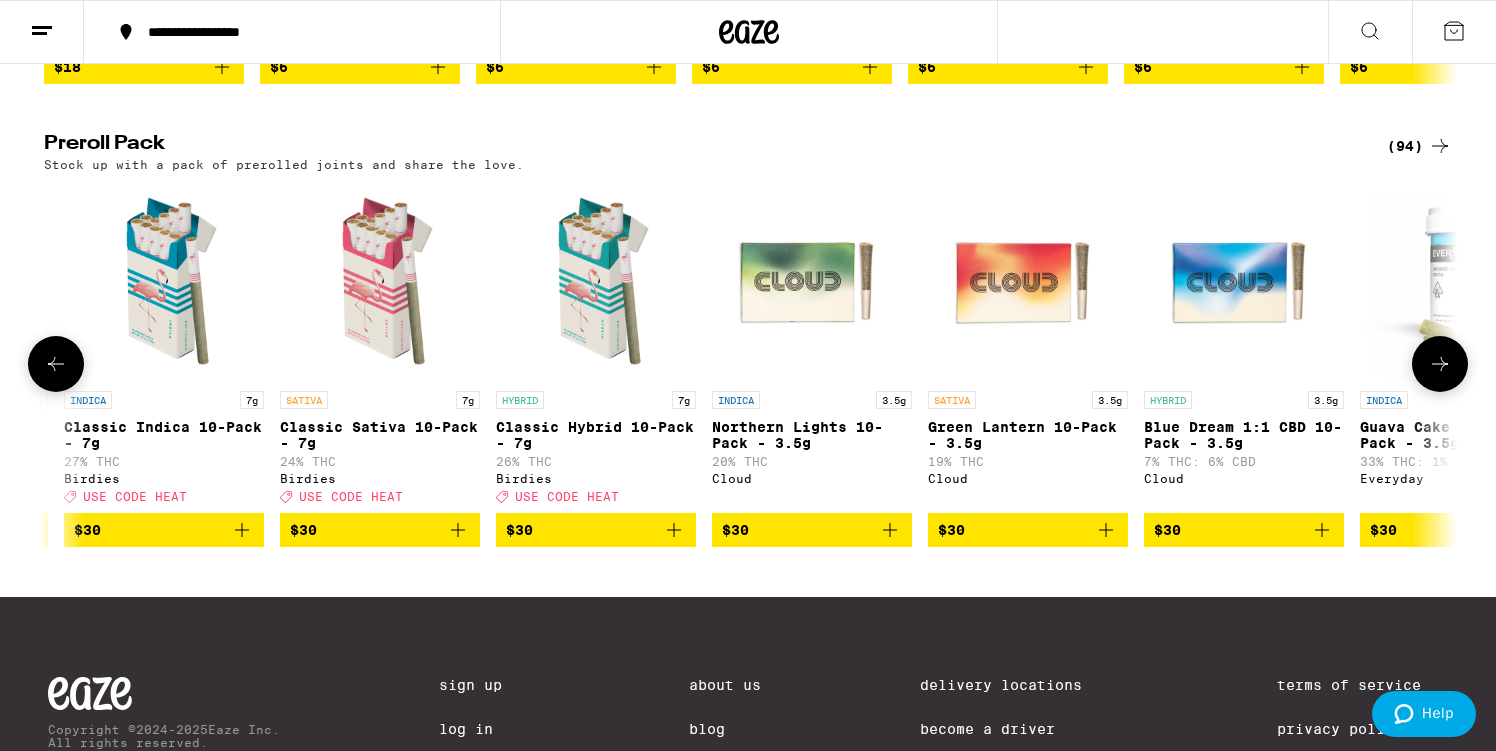 click at bounding box center [596, 281] 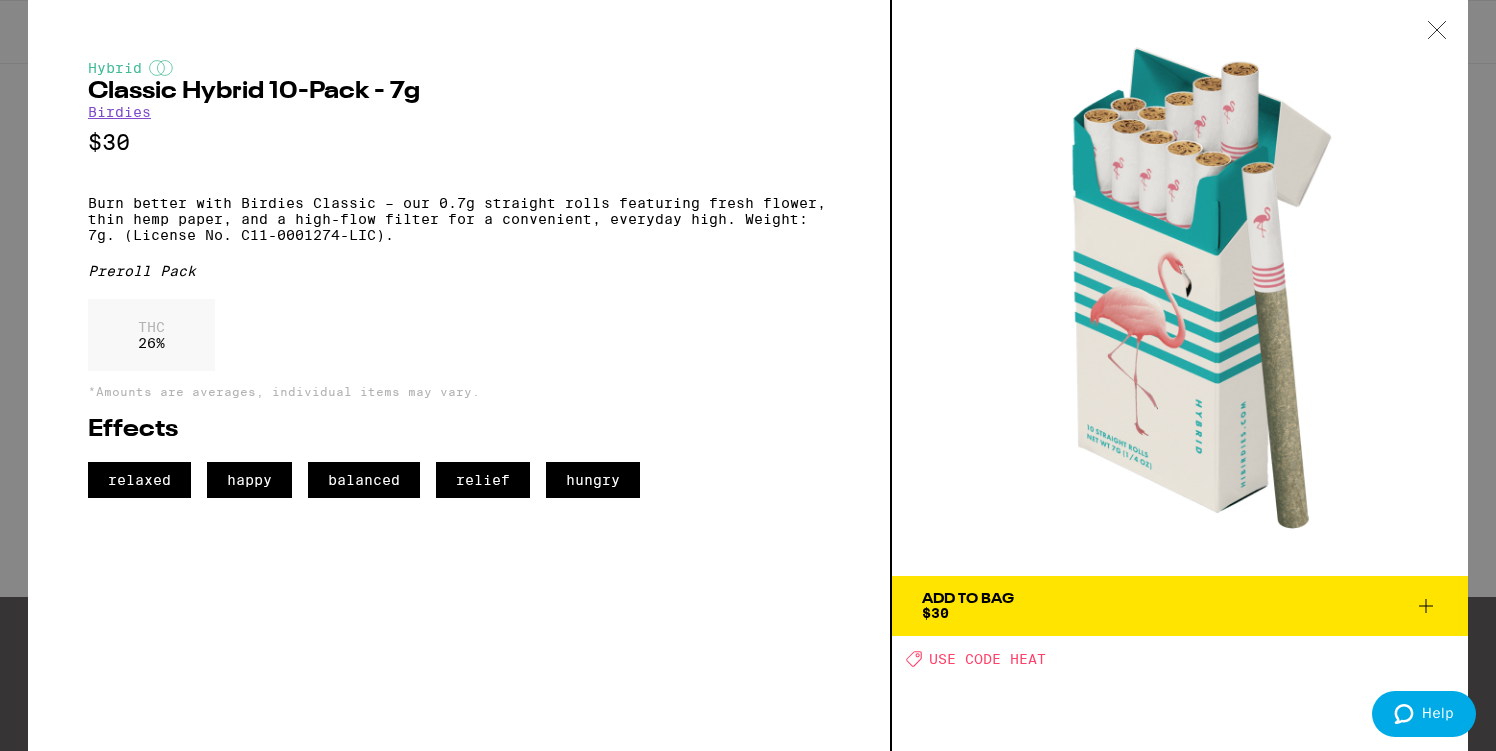click 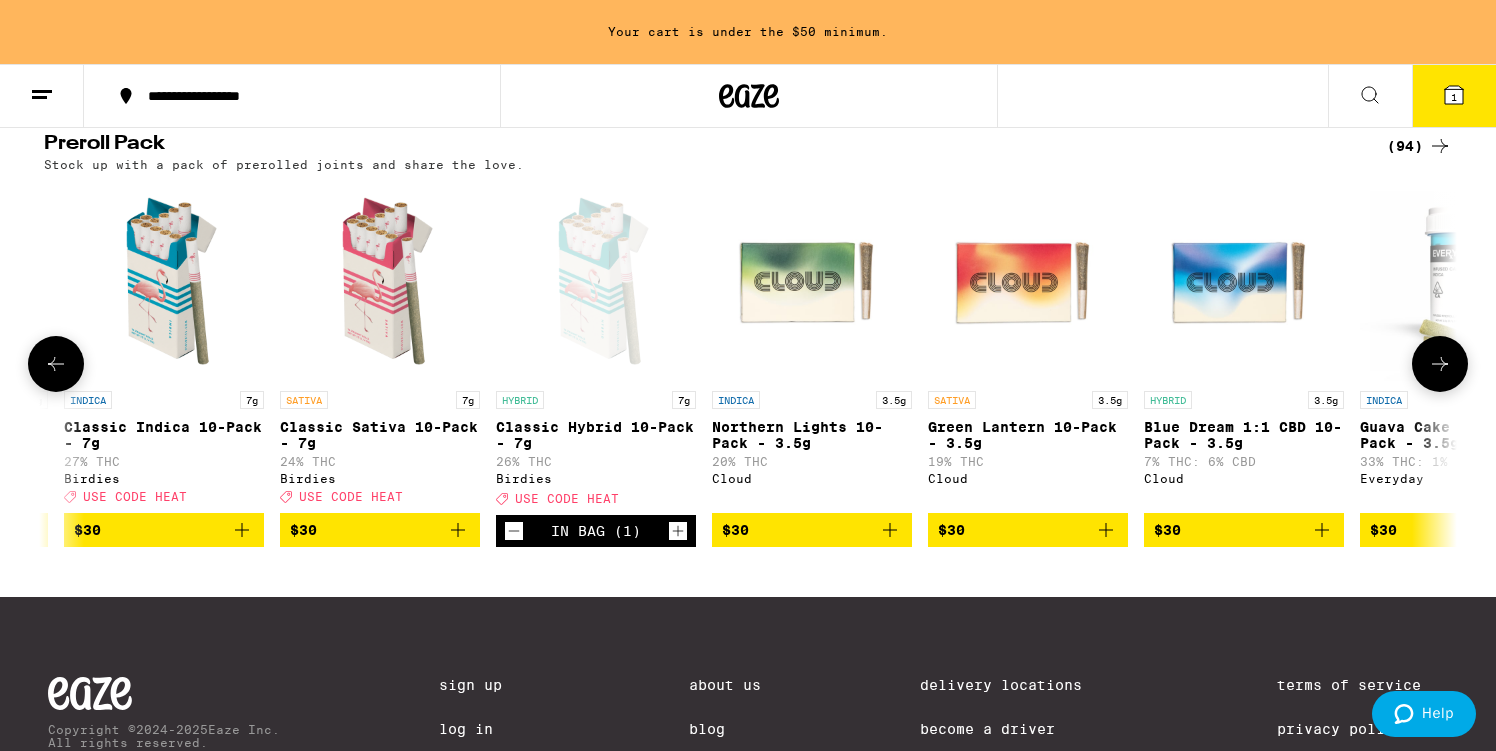 click 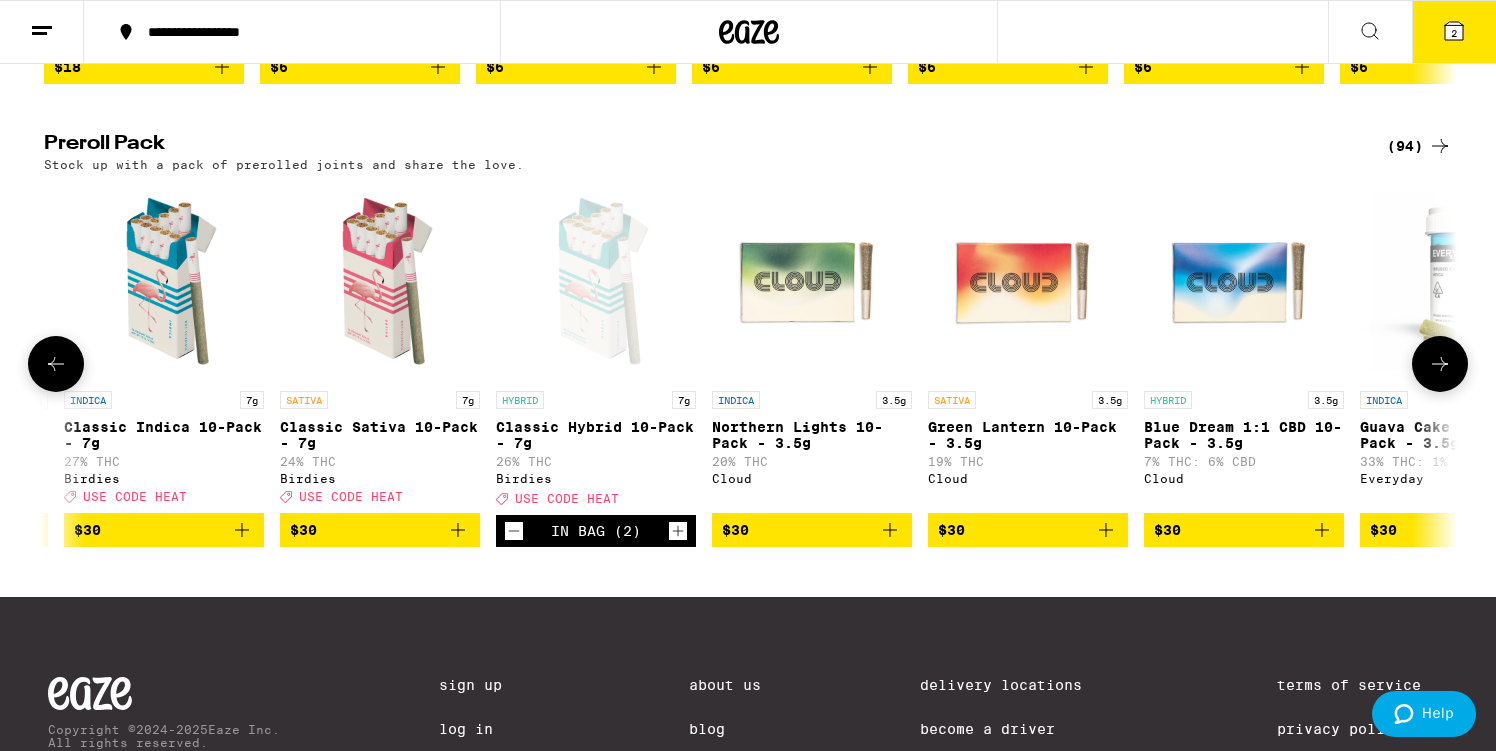 click 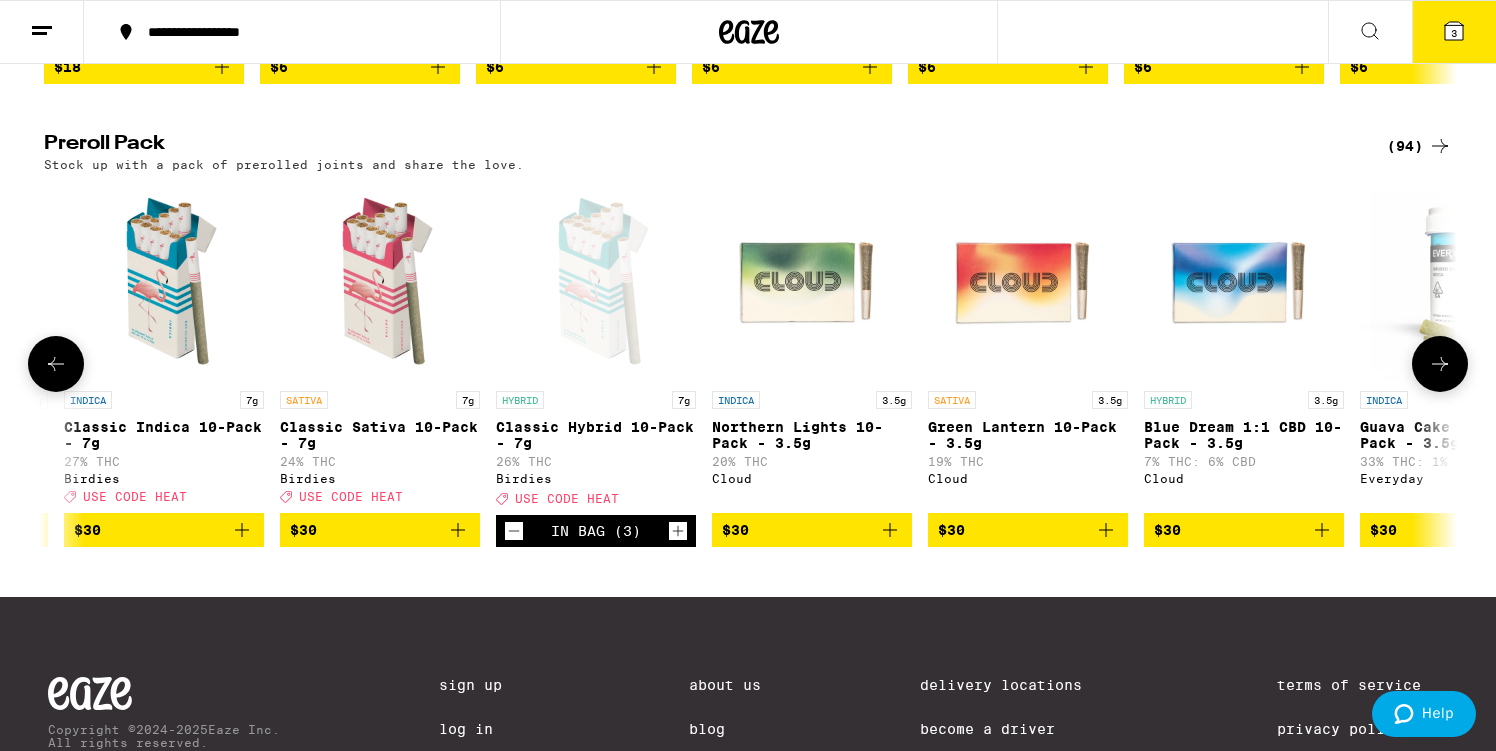 click 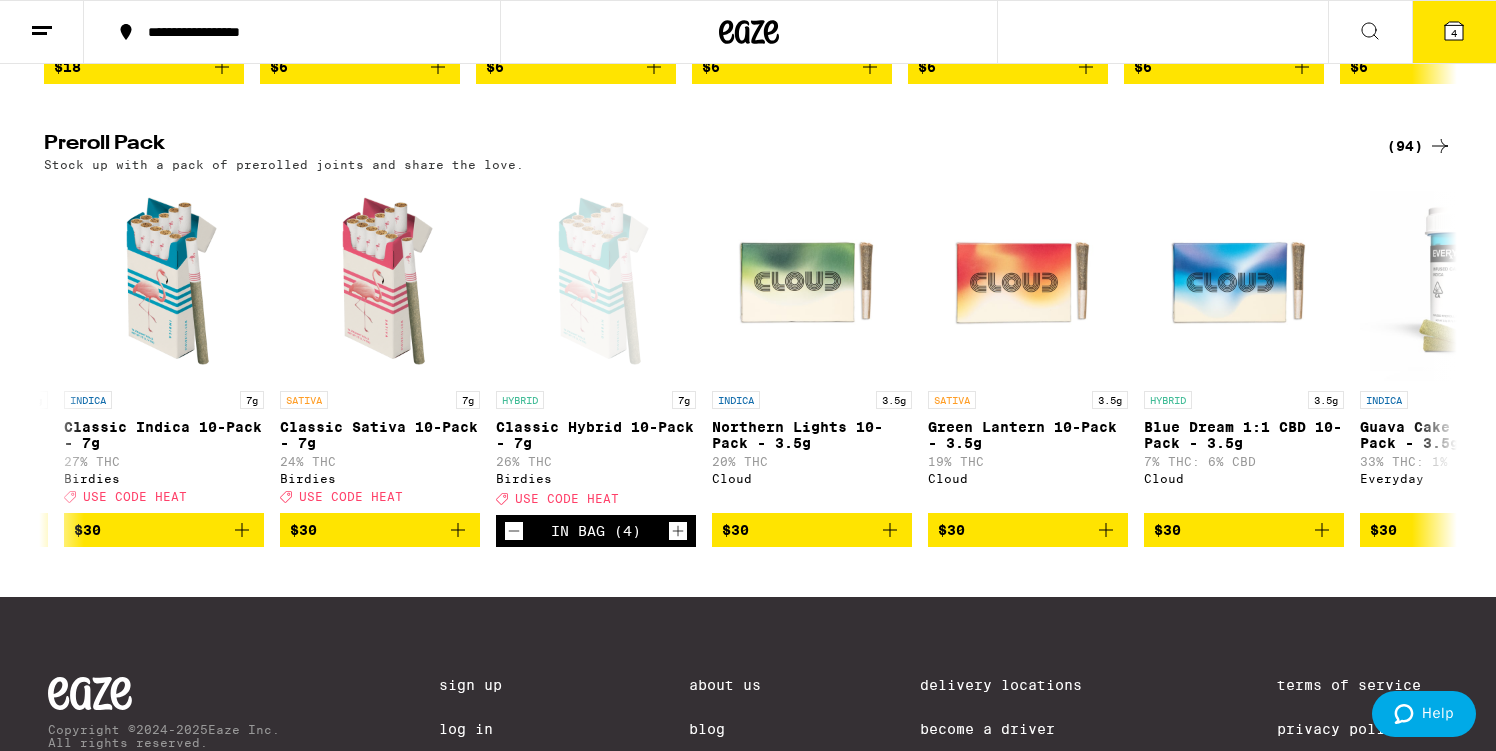 click on "4" at bounding box center (1454, 33) 